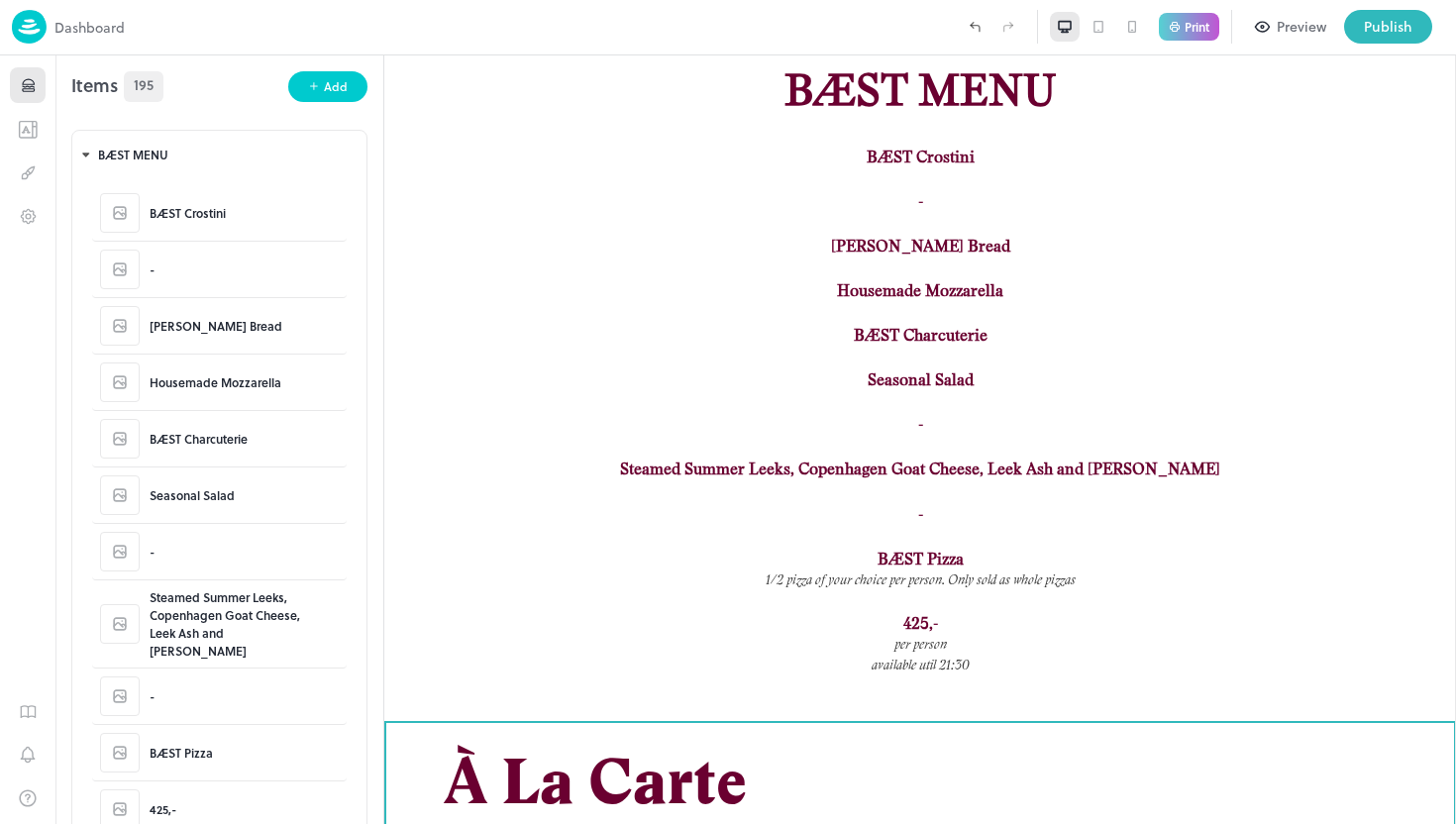 scroll, scrollTop: 0, scrollLeft: 0, axis: both 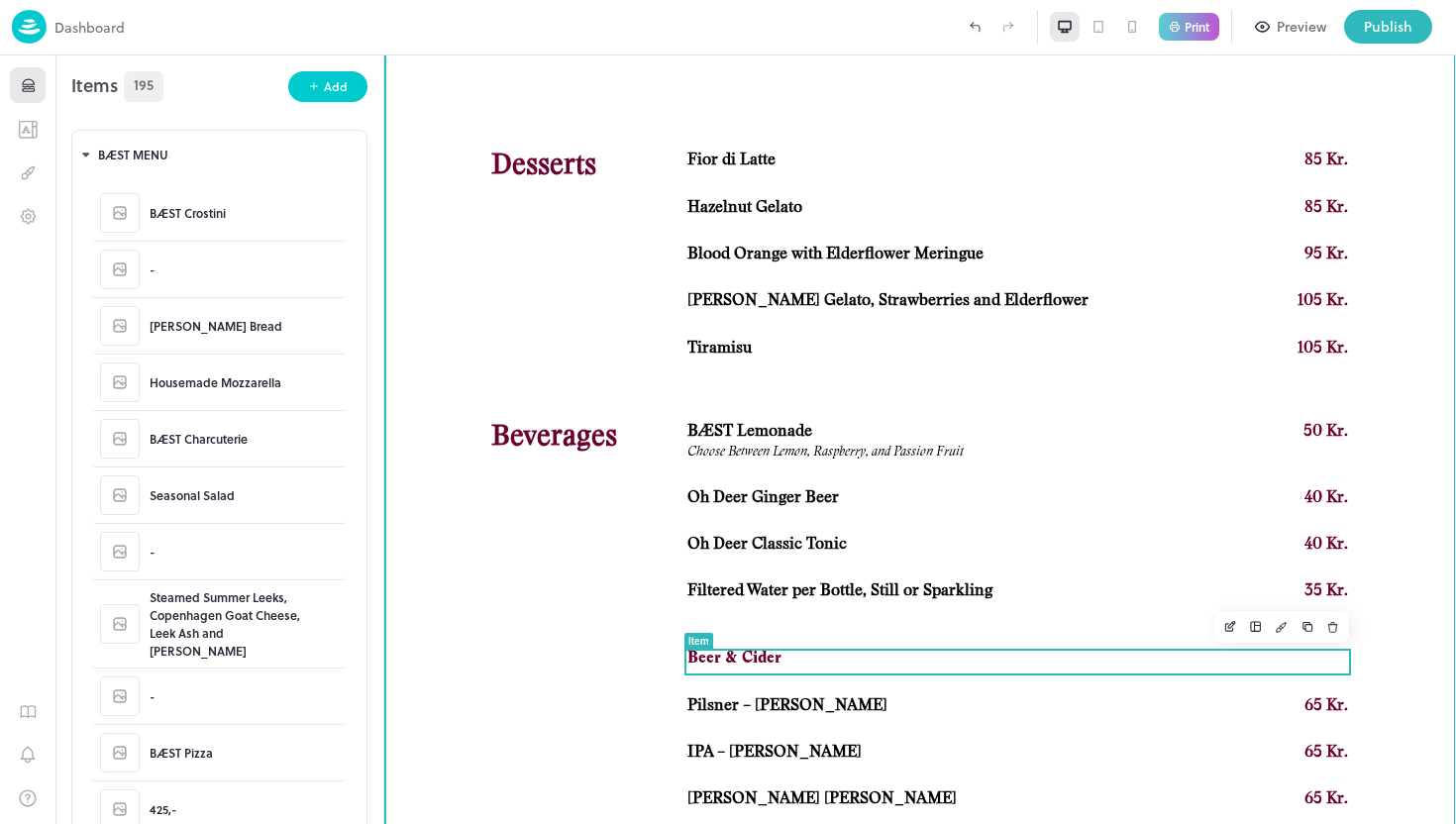 click on "IPA – [PERSON_NAME]" at bounding box center (775, 752) 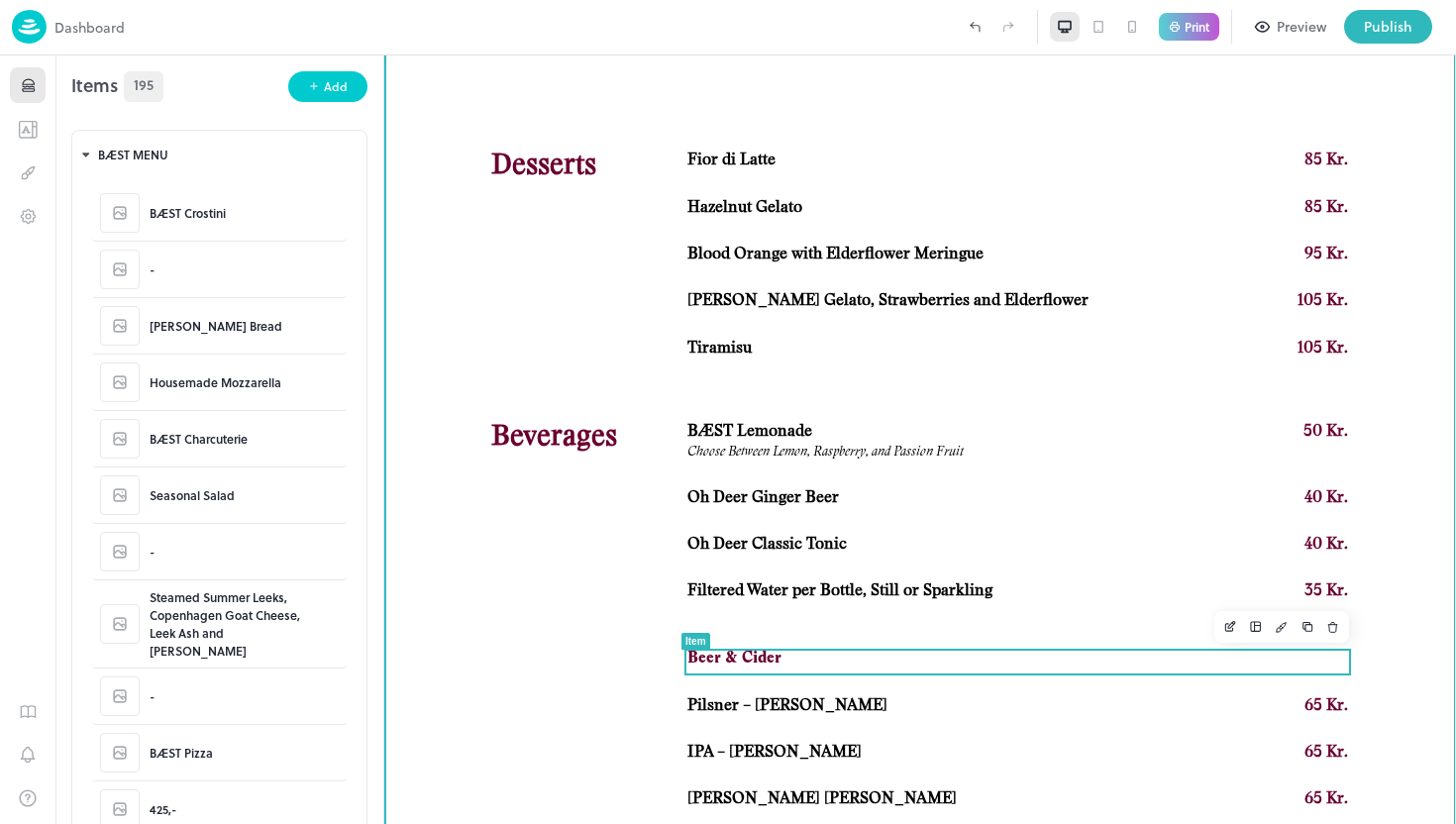 scroll, scrollTop: 2386, scrollLeft: 0, axis: vertical 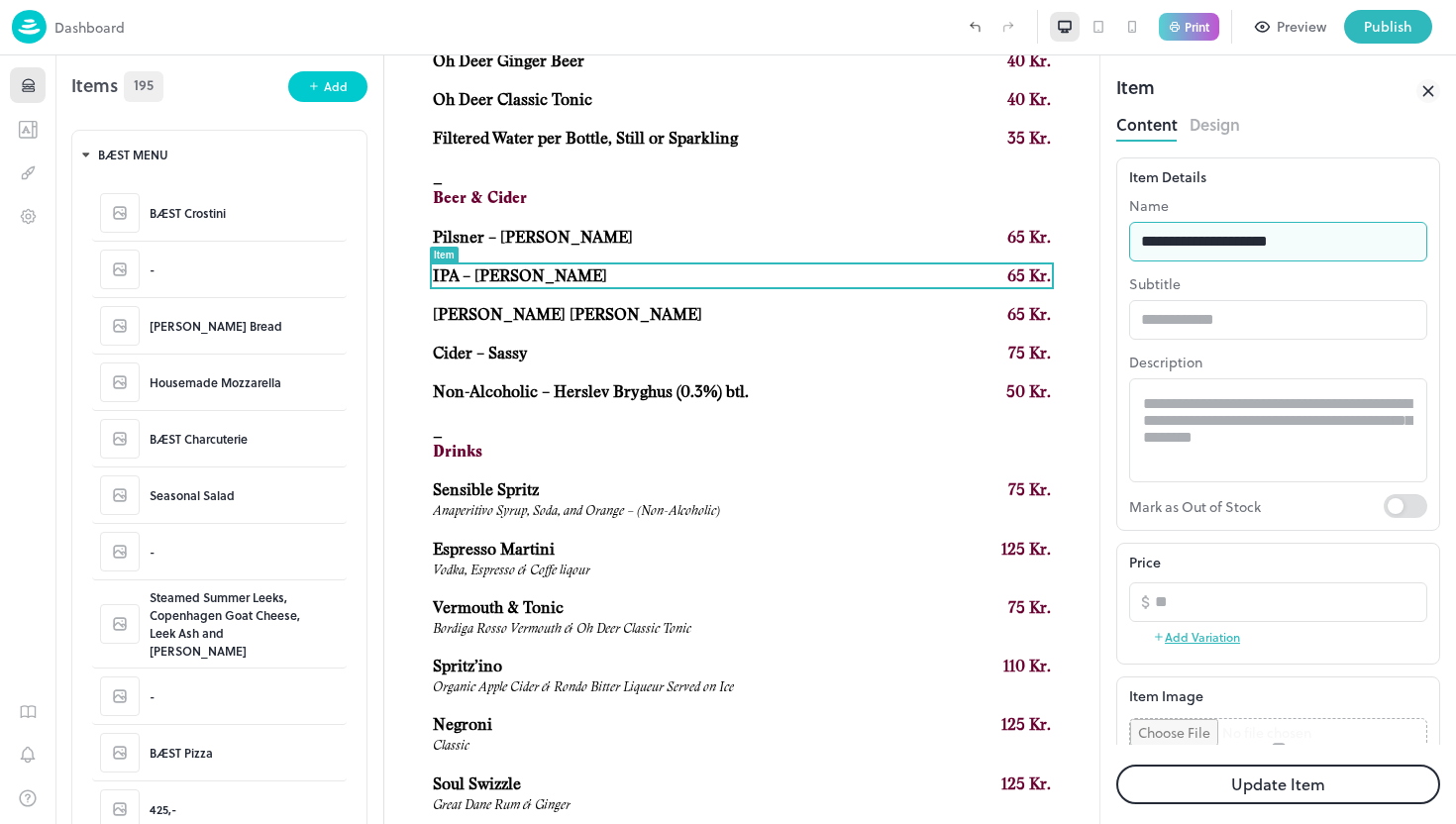 click on "**********" at bounding box center [1278, 242] 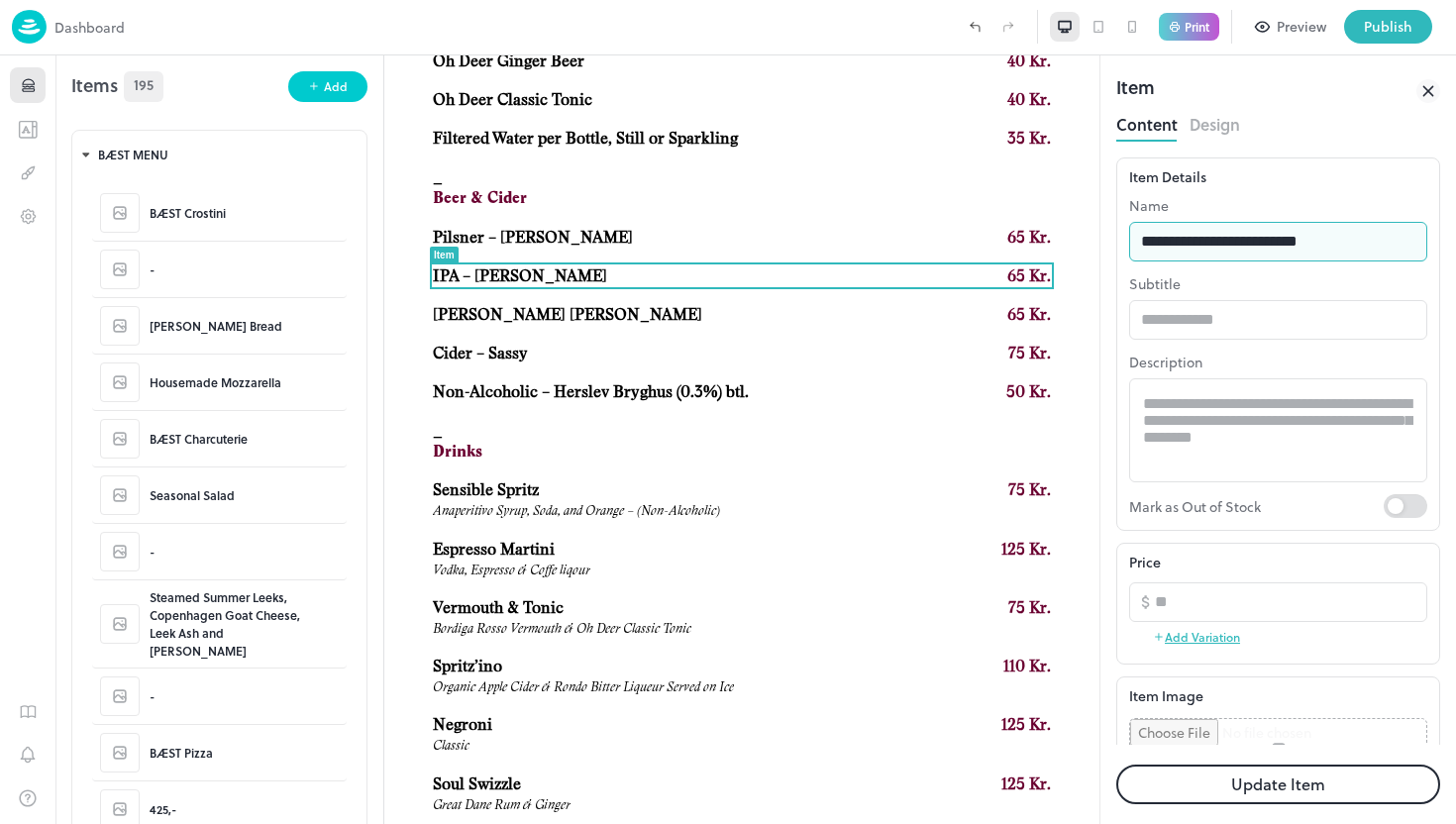type on "**********" 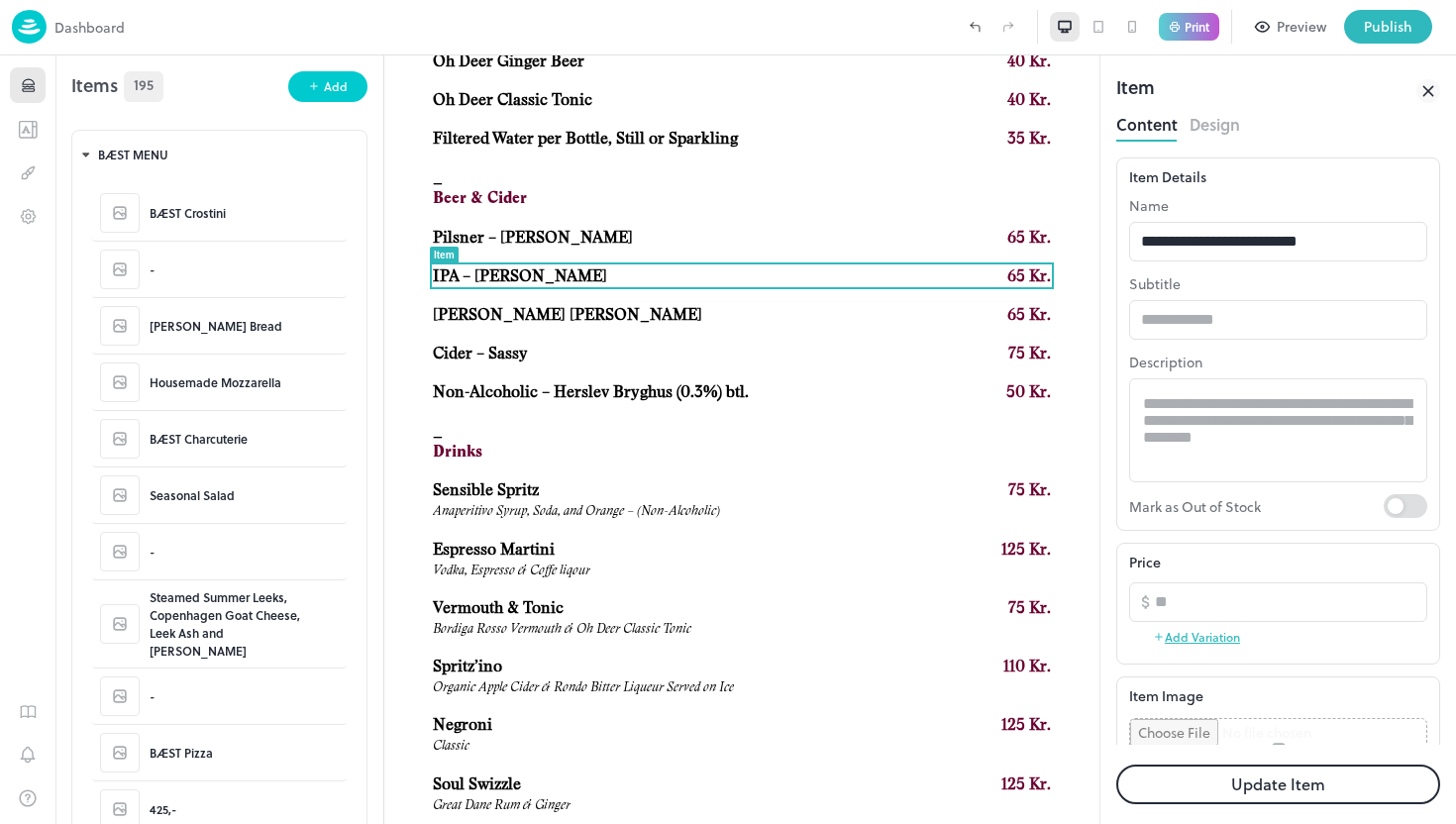 click on "Update Item" at bounding box center (1278, 784) 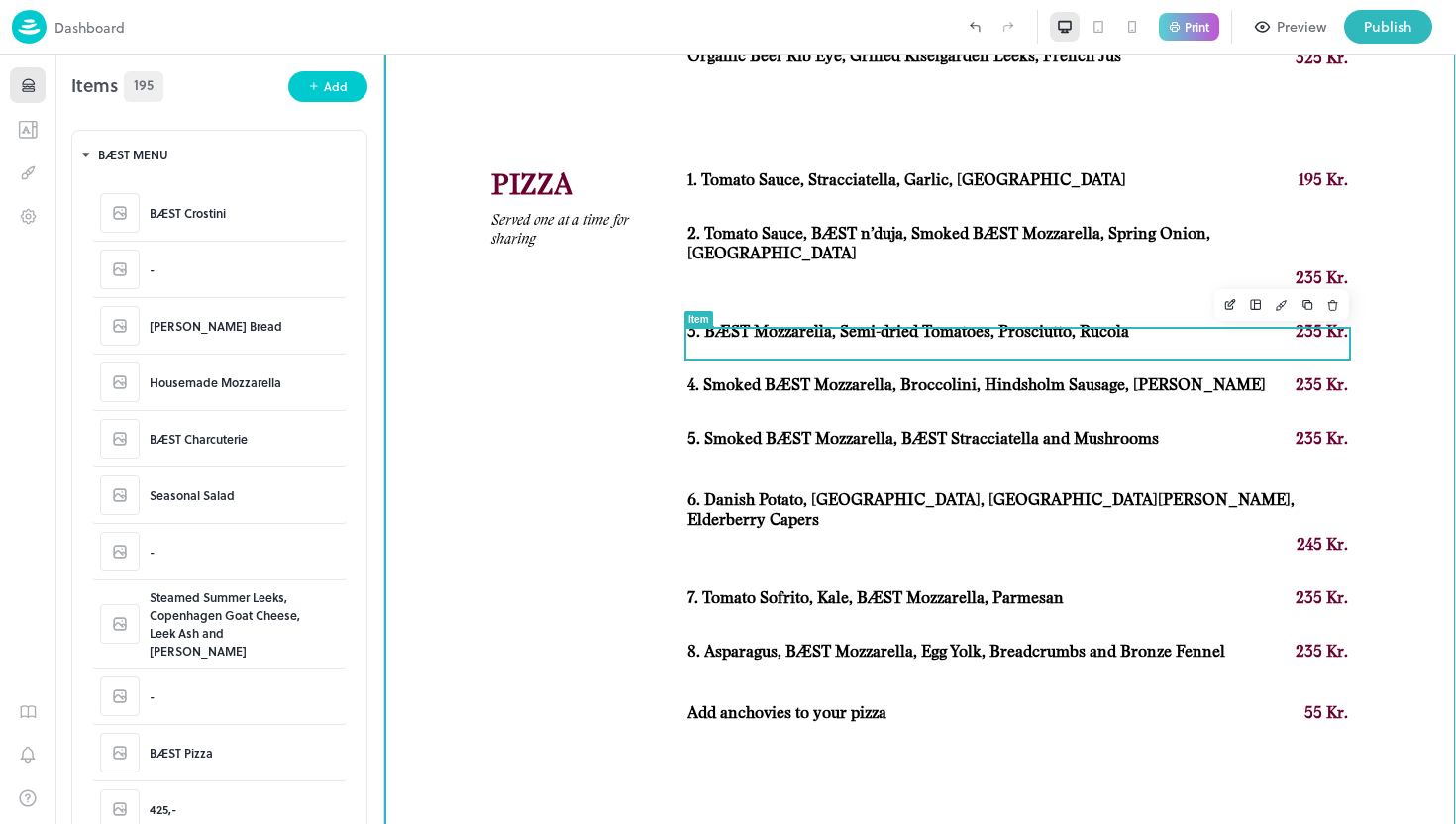 scroll, scrollTop: 1517, scrollLeft: 0, axis: vertical 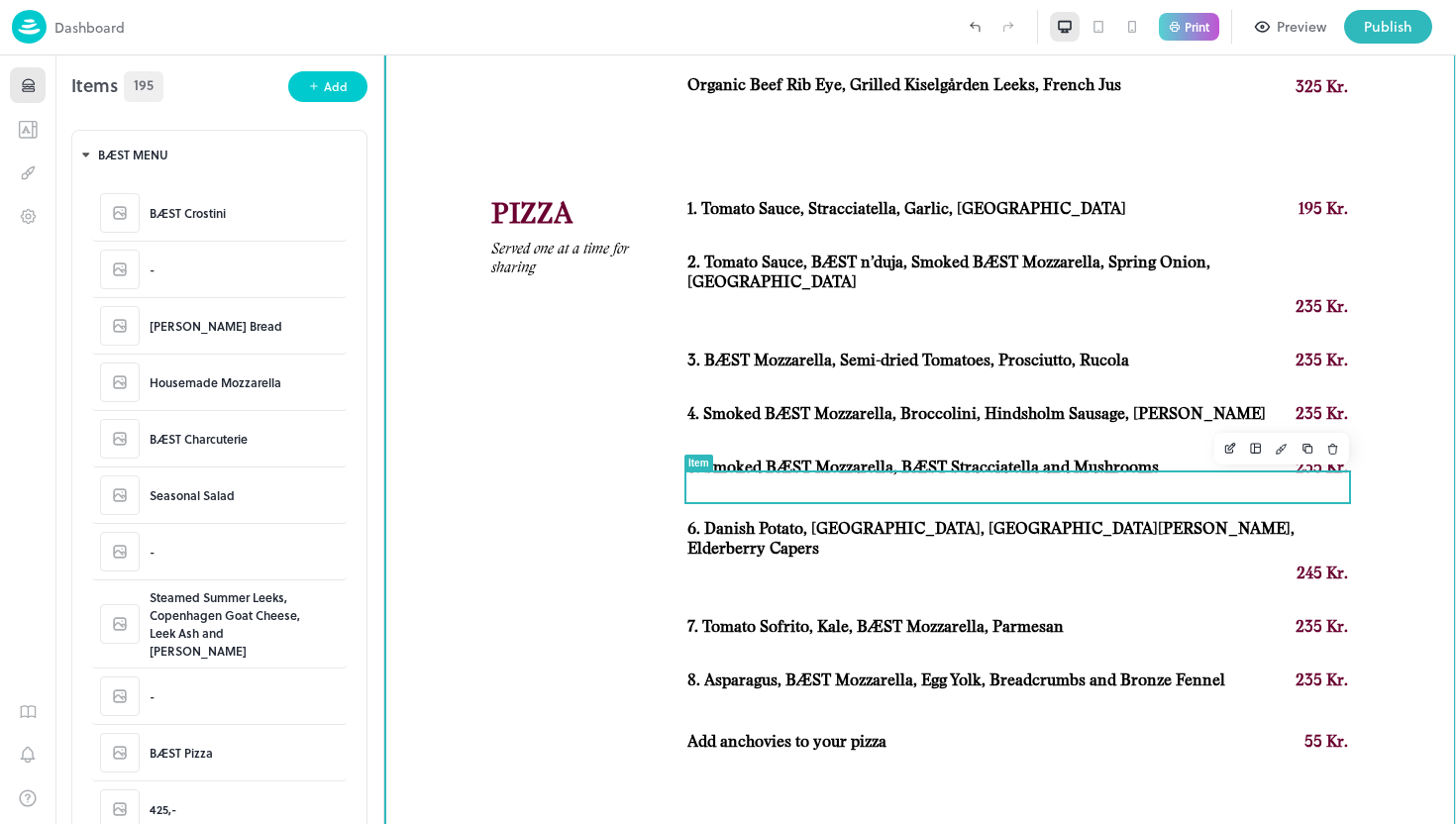 click on "6. Danish Potato, [GEOGRAPHIC_DATA], [GEOGRAPHIC_DATA][PERSON_NAME], Elderberry Capers" at bounding box center [1017, 539] 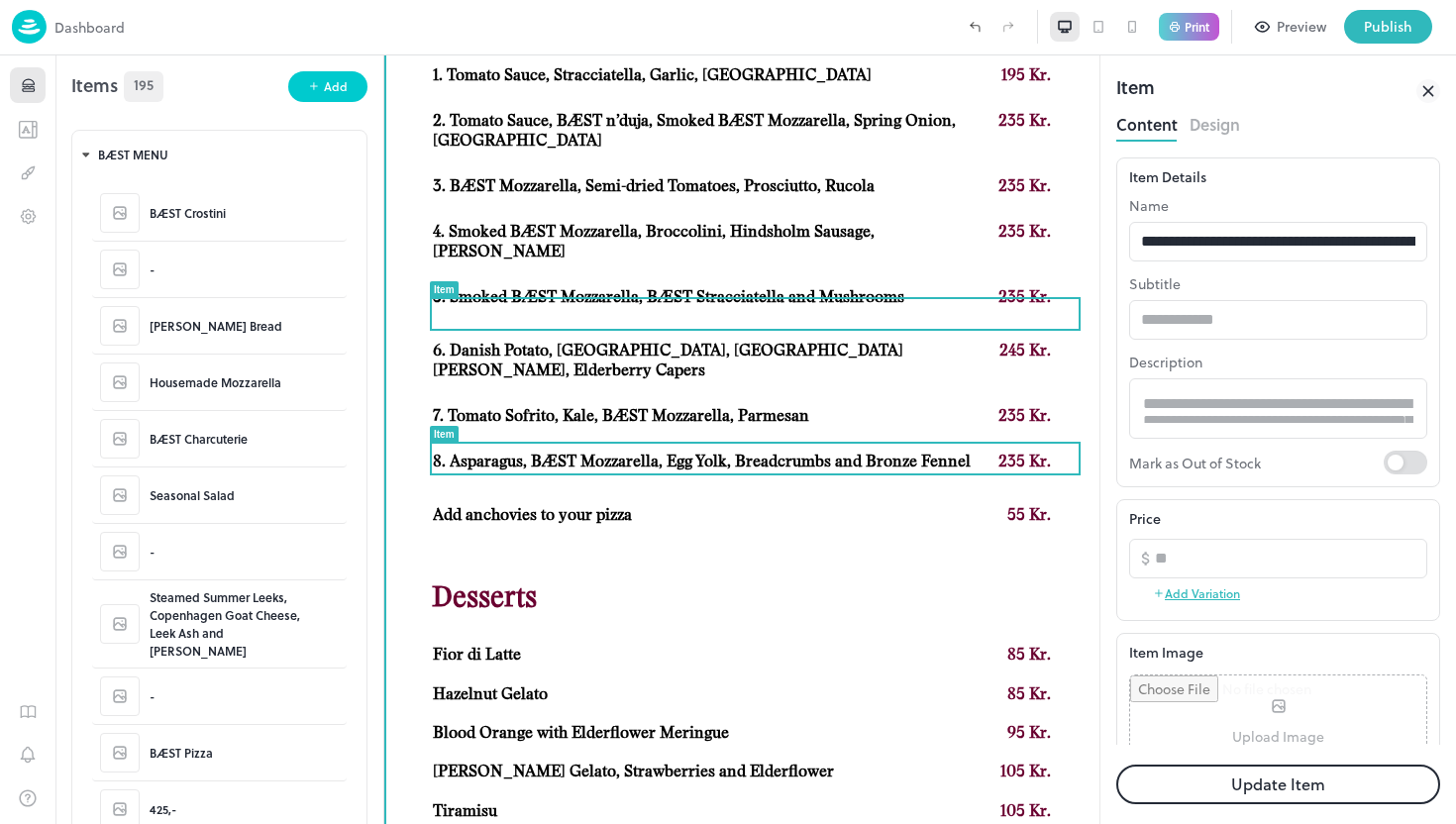 scroll, scrollTop: 0, scrollLeft: 0, axis: both 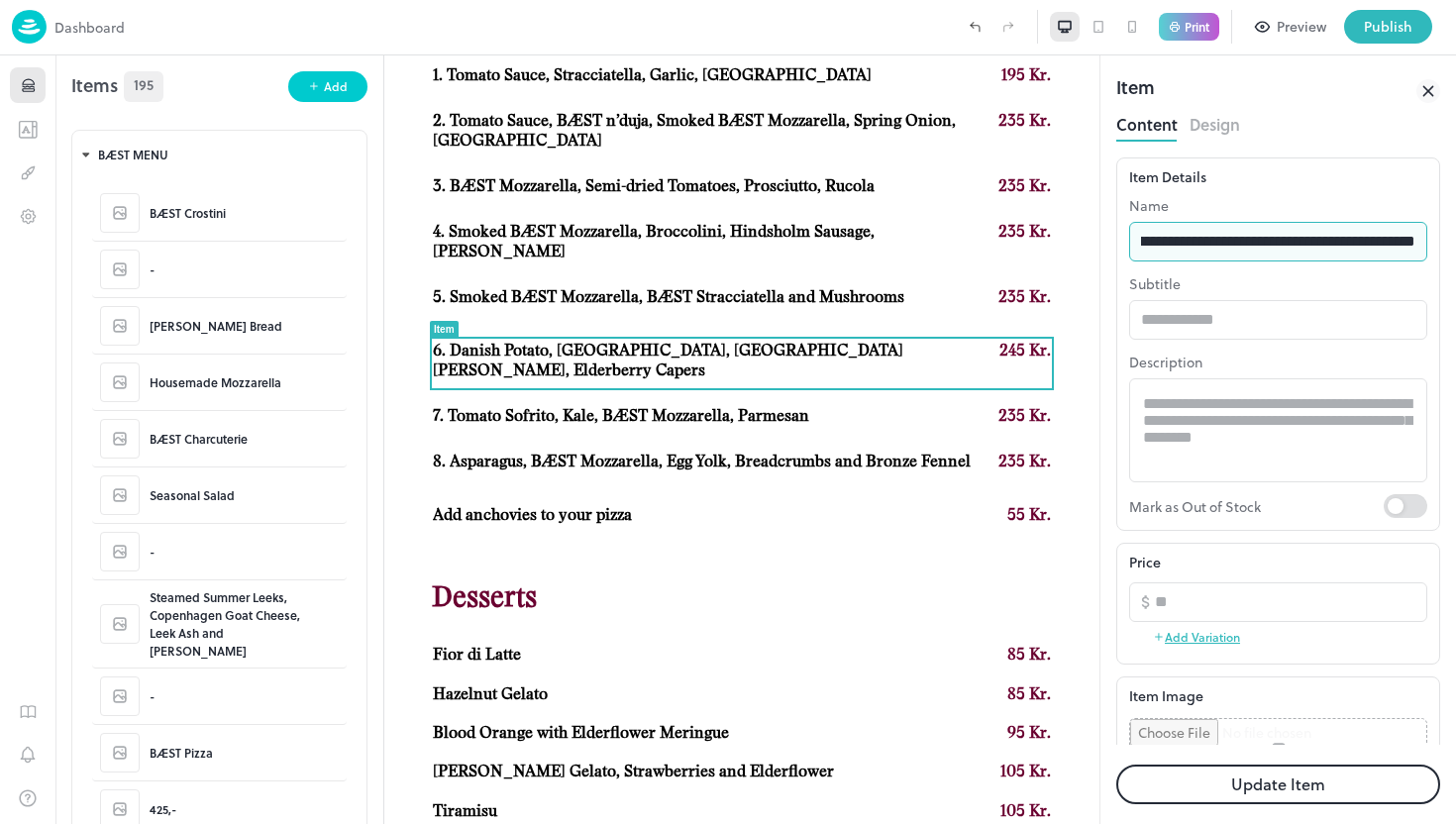 drag, startPoint x: 1282, startPoint y: 245, endPoint x: 1420, endPoint y: 242, distance: 138.0326 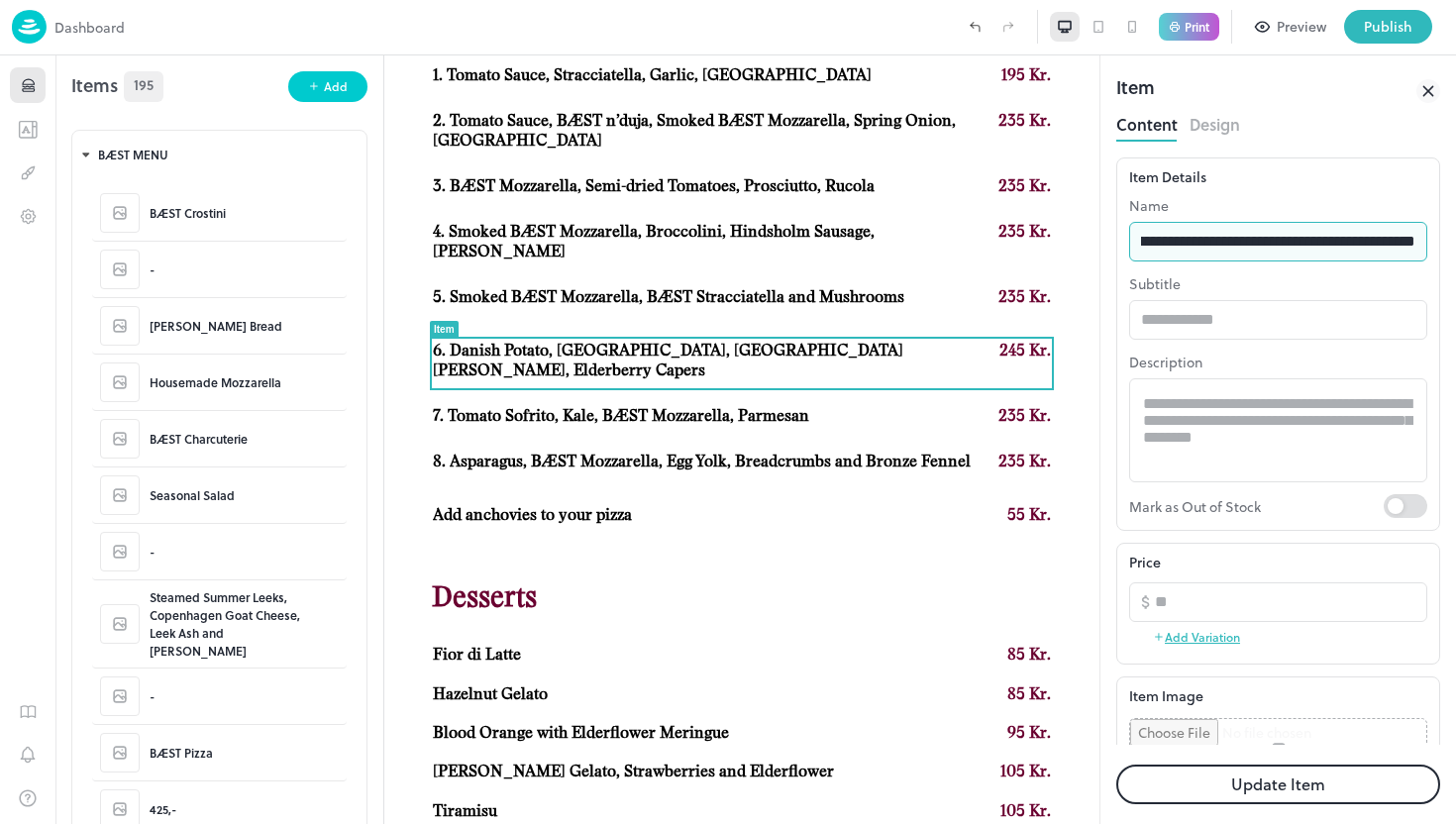 scroll, scrollTop: 0, scrollLeft: 214, axis: horizontal 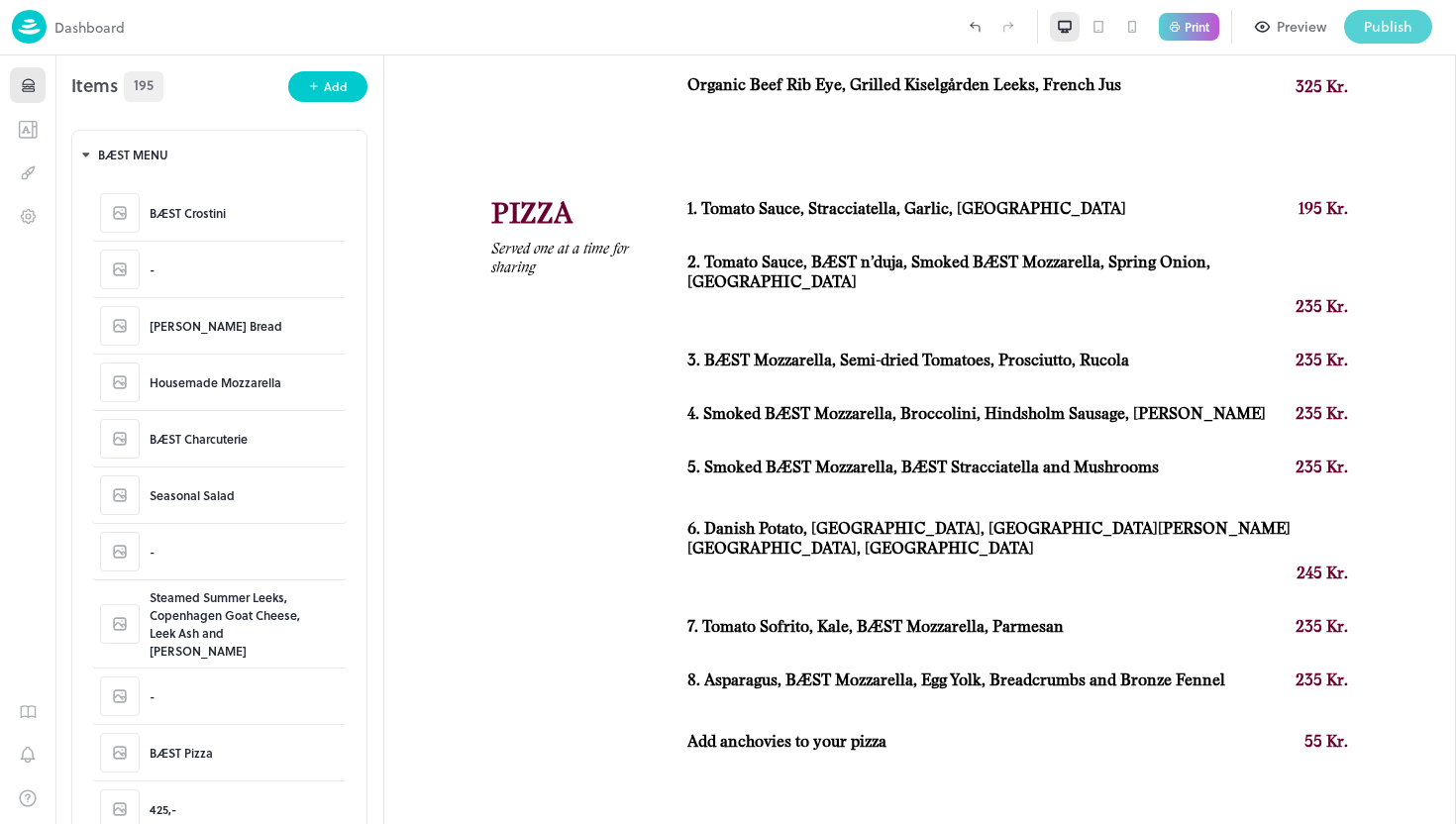 click on "Publish" at bounding box center [1388, 27] 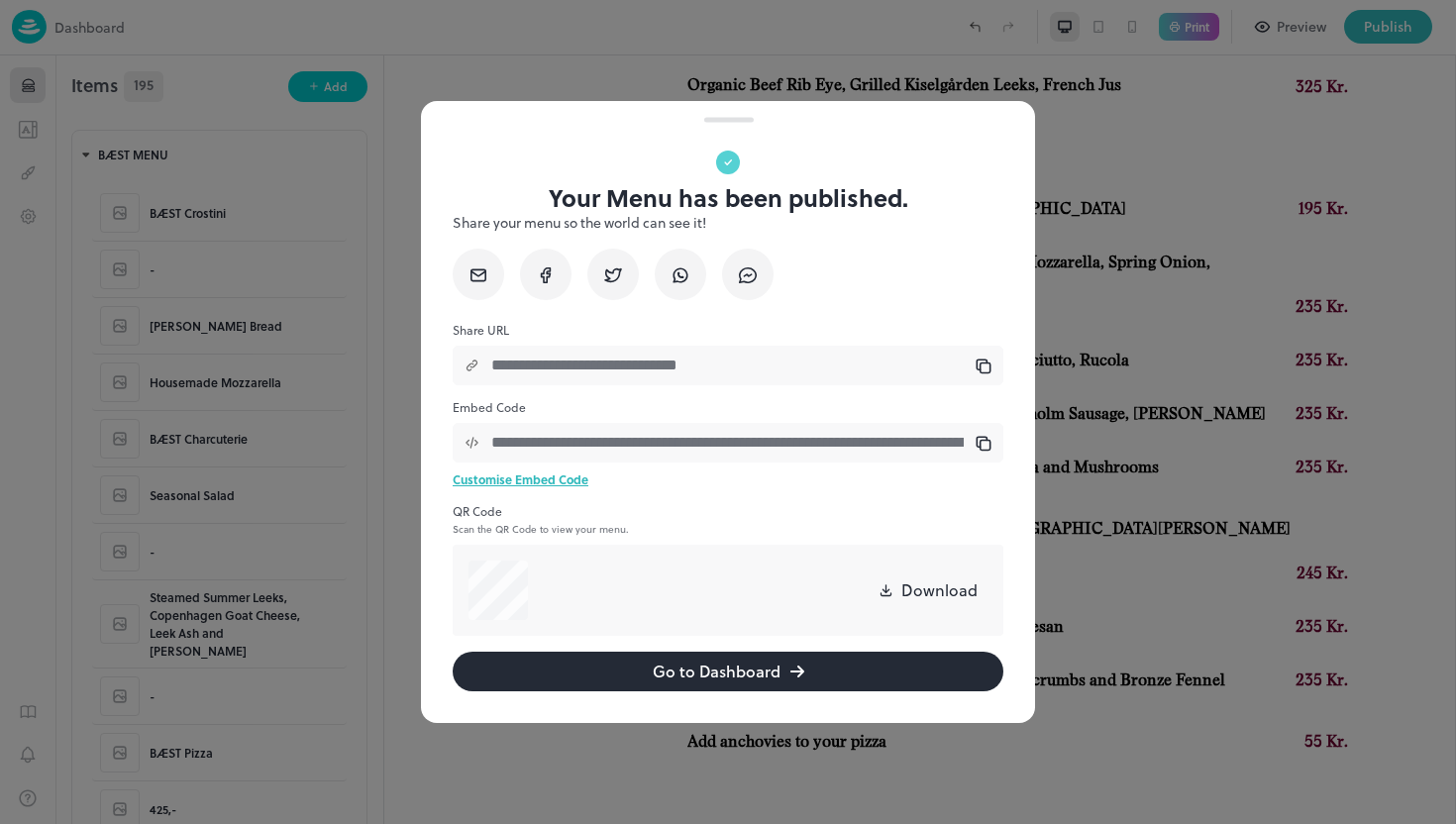 click at bounding box center (728, 412) 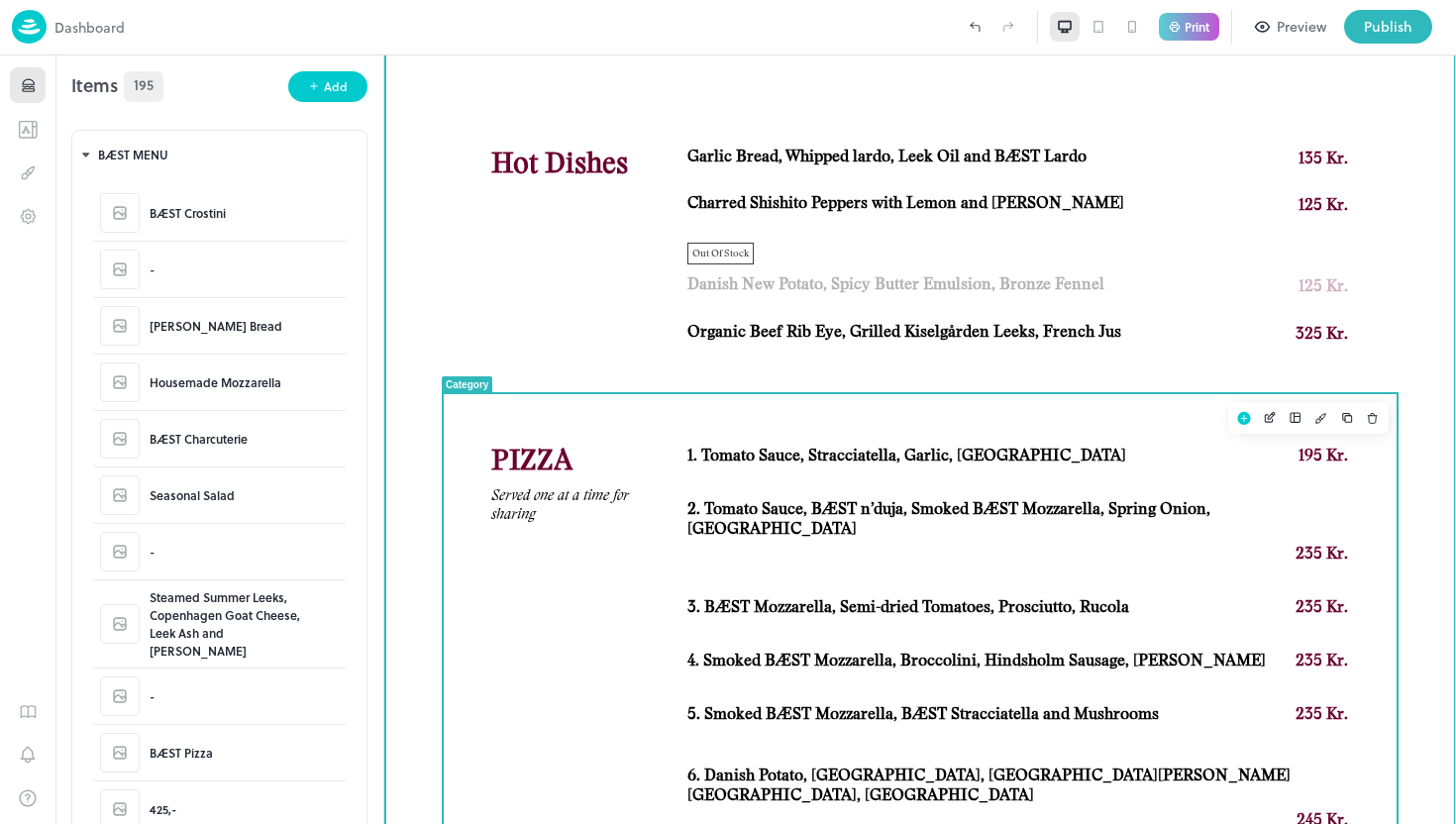 scroll, scrollTop: 1242, scrollLeft: 0, axis: vertical 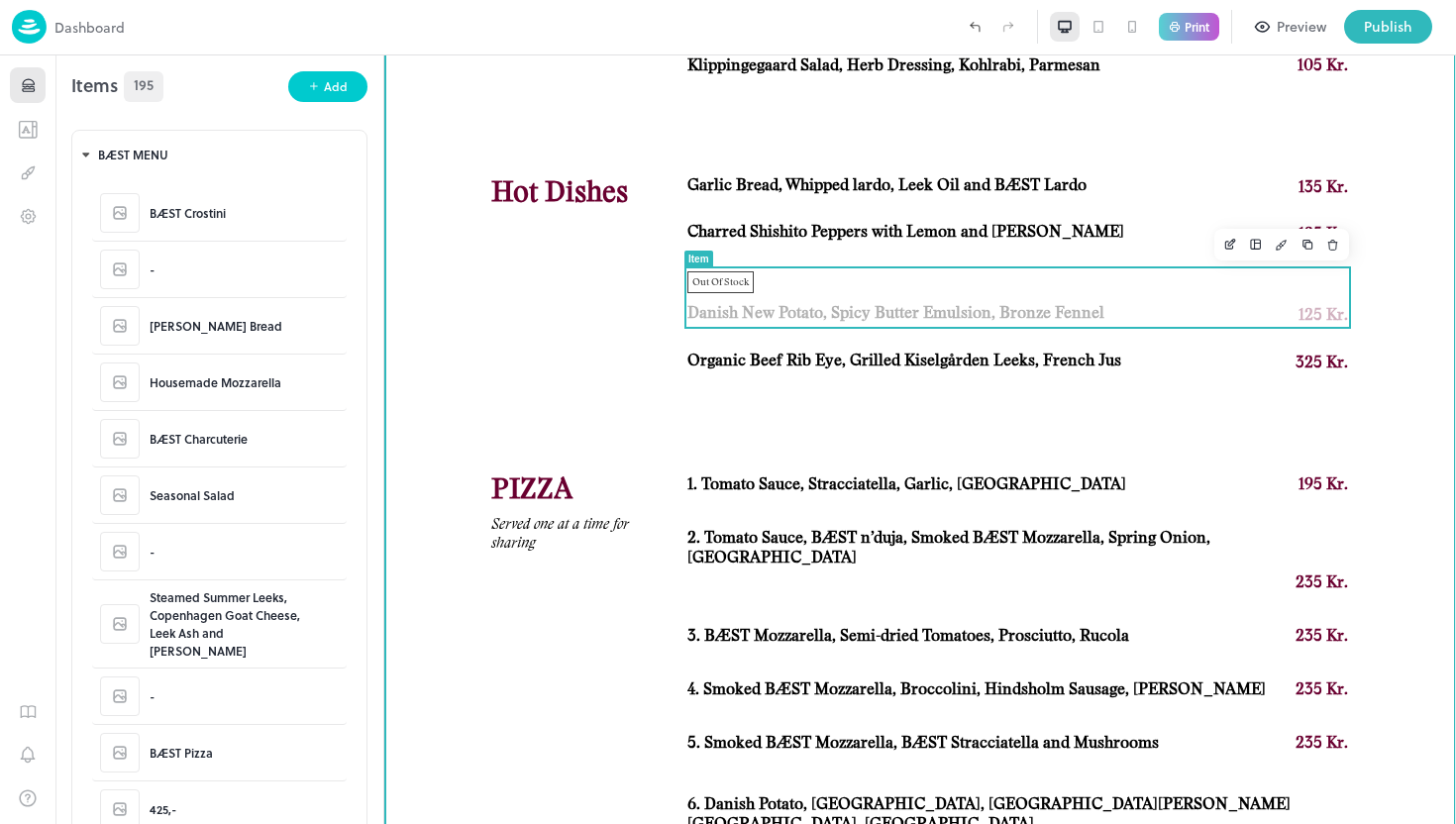 click on "Out Of Stock Danish New Potato, Spicy Butter Emulsion, Bronze Fennel  125 Kr." at bounding box center (1017, 299) 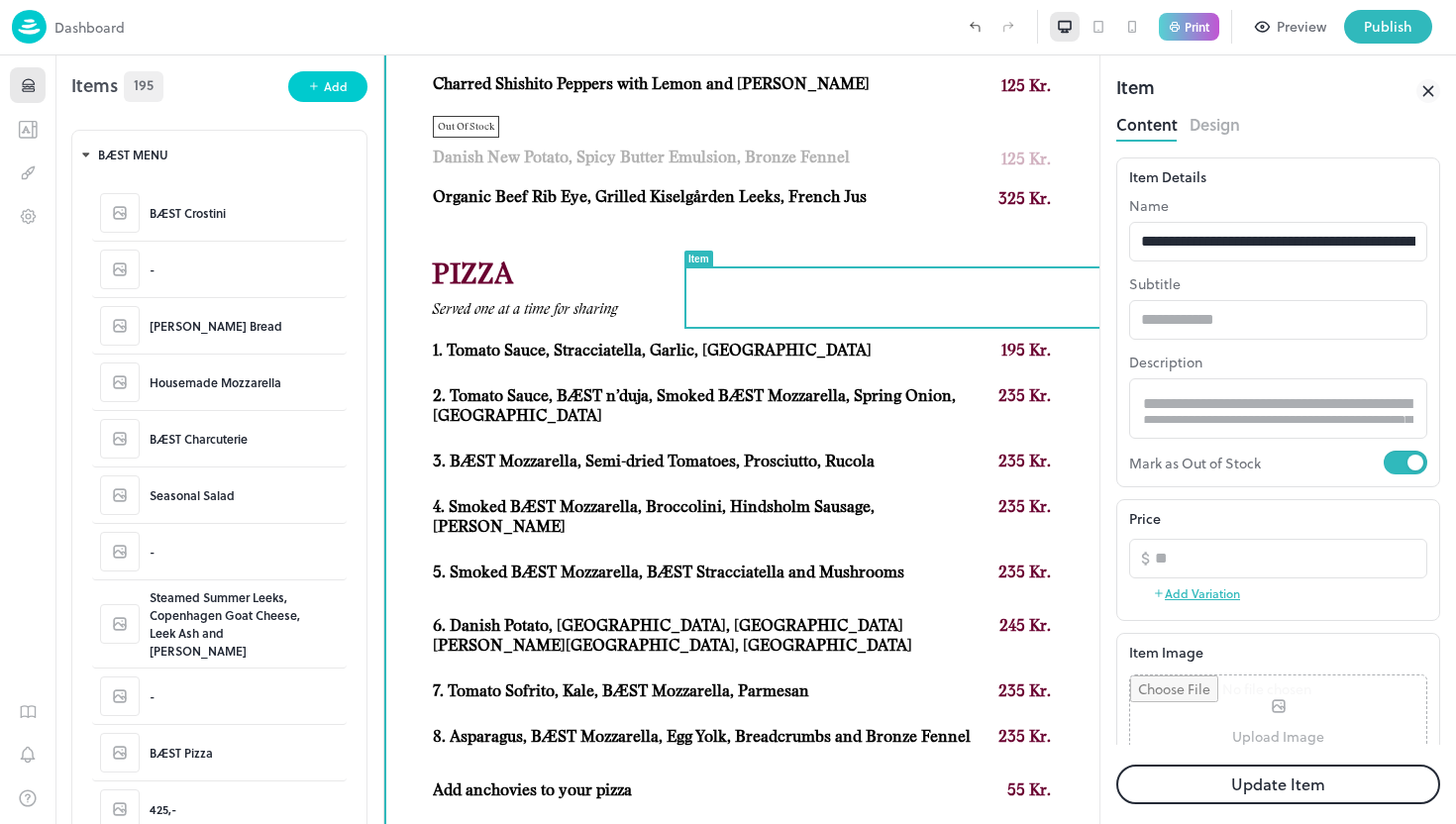 scroll, scrollTop: 0, scrollLeft: 0, axis: both 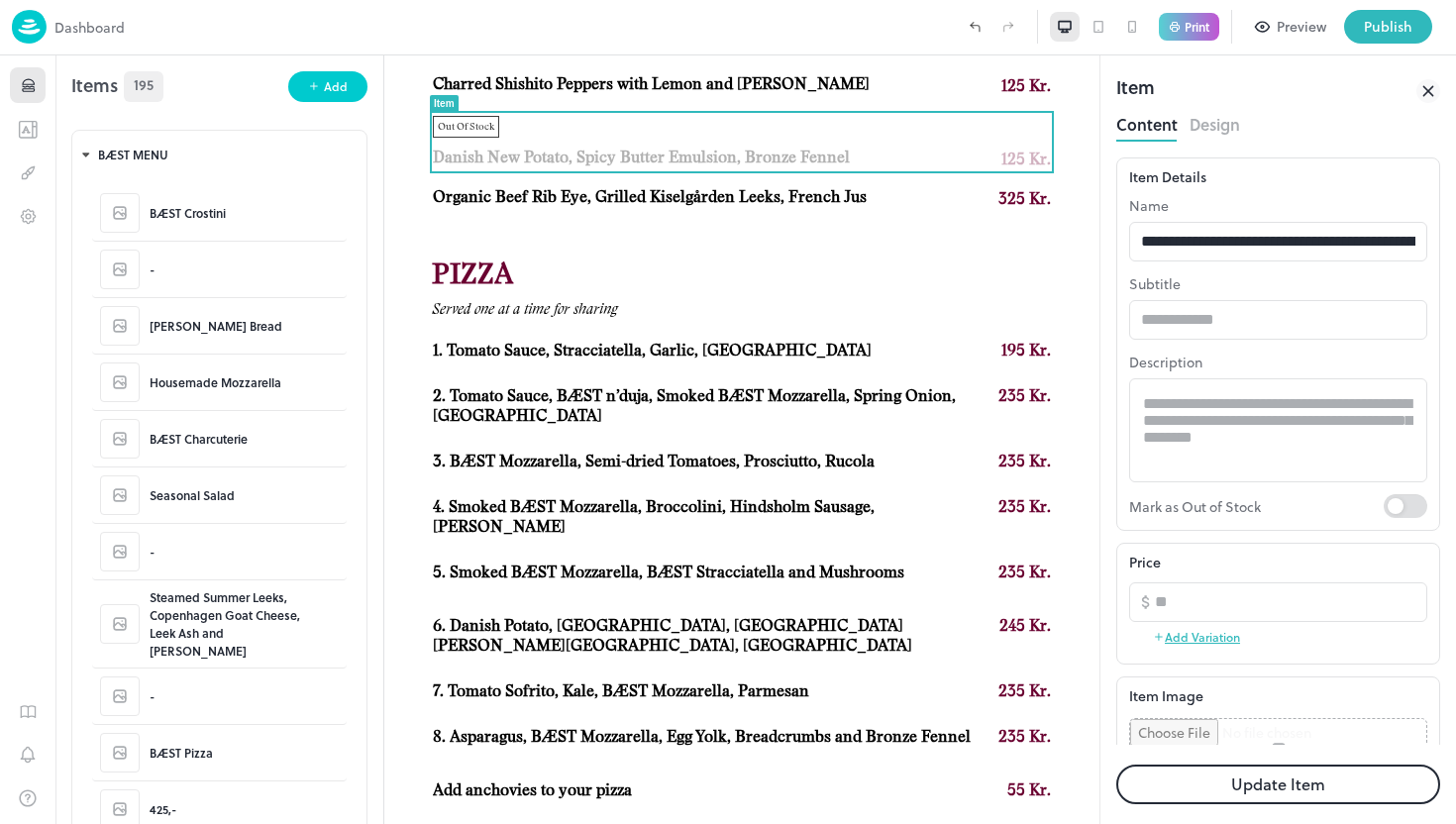 click on "Update Item" at bounding box center [1278, 784] 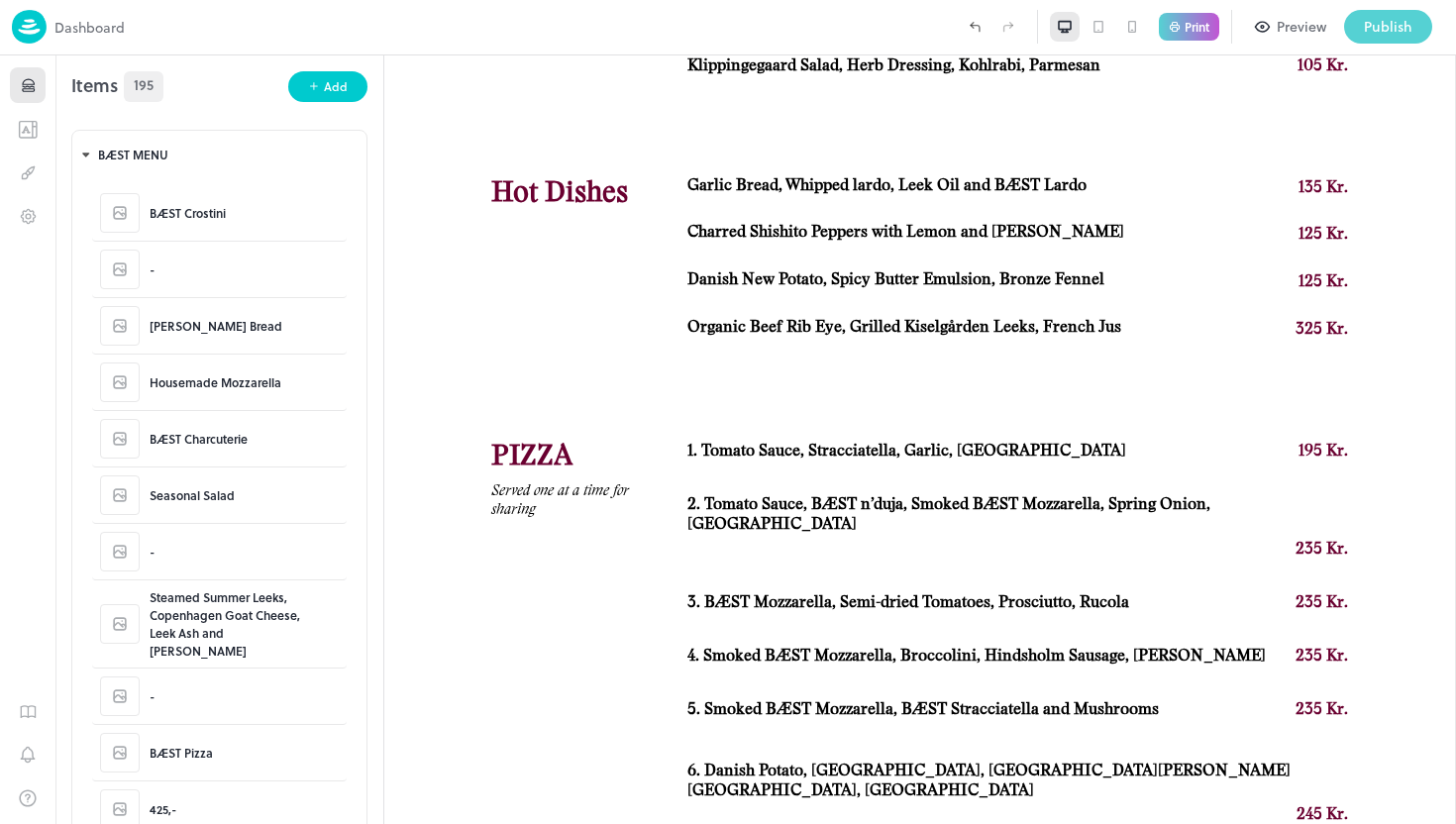 click on "Publish" at bounding box center [1388, 27] 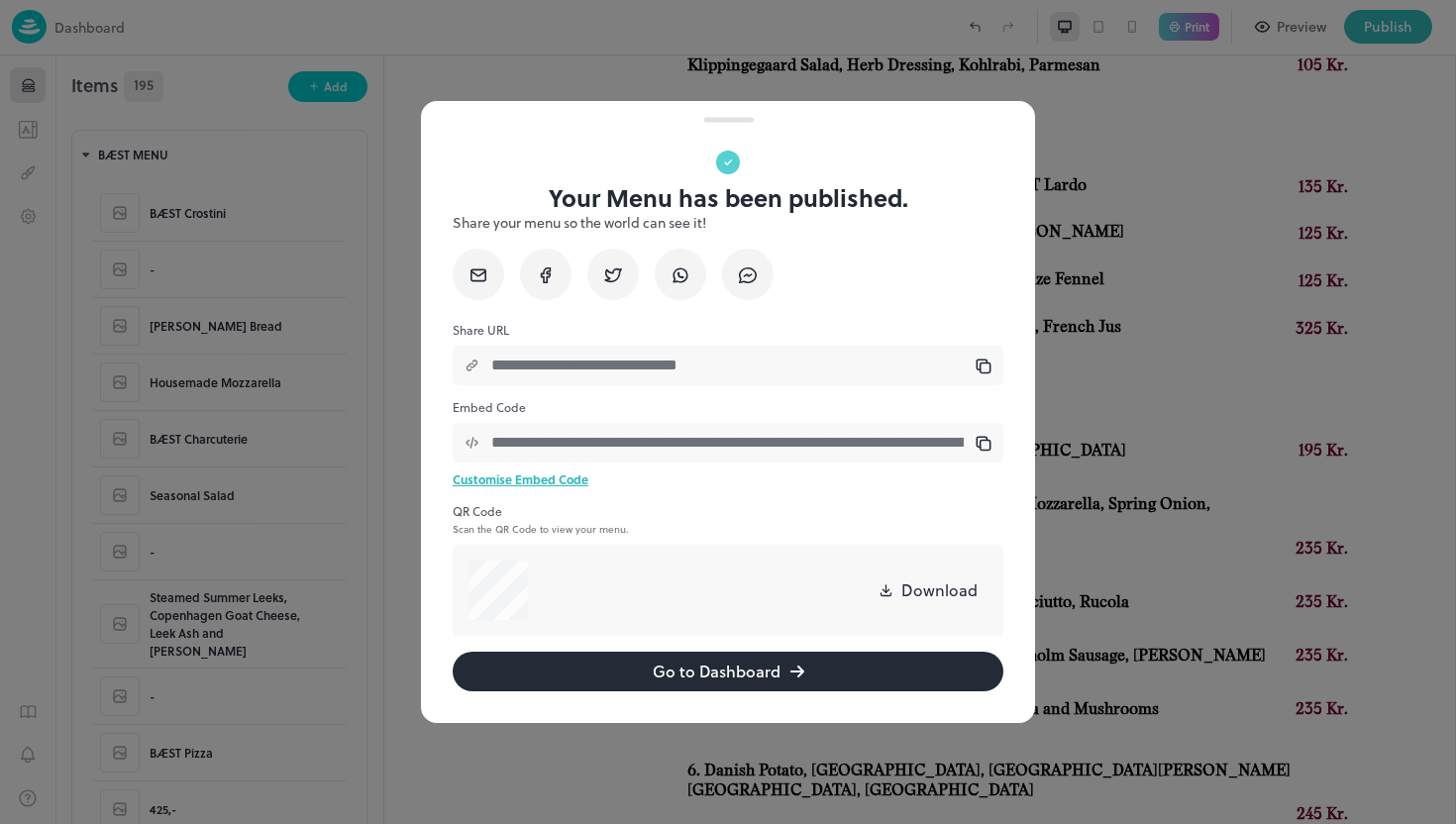 click at bounding box center (728, 412) 